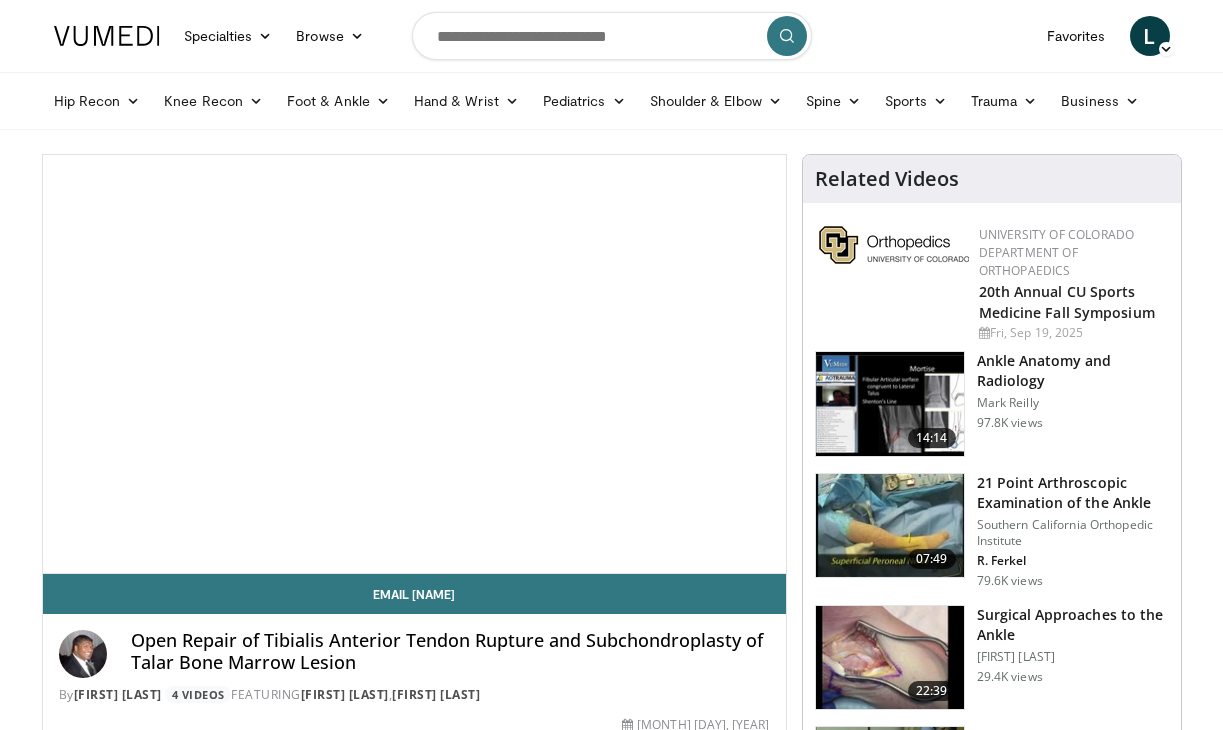 scroll, scrollTop: 0, scrollLeft: 0, axis: both 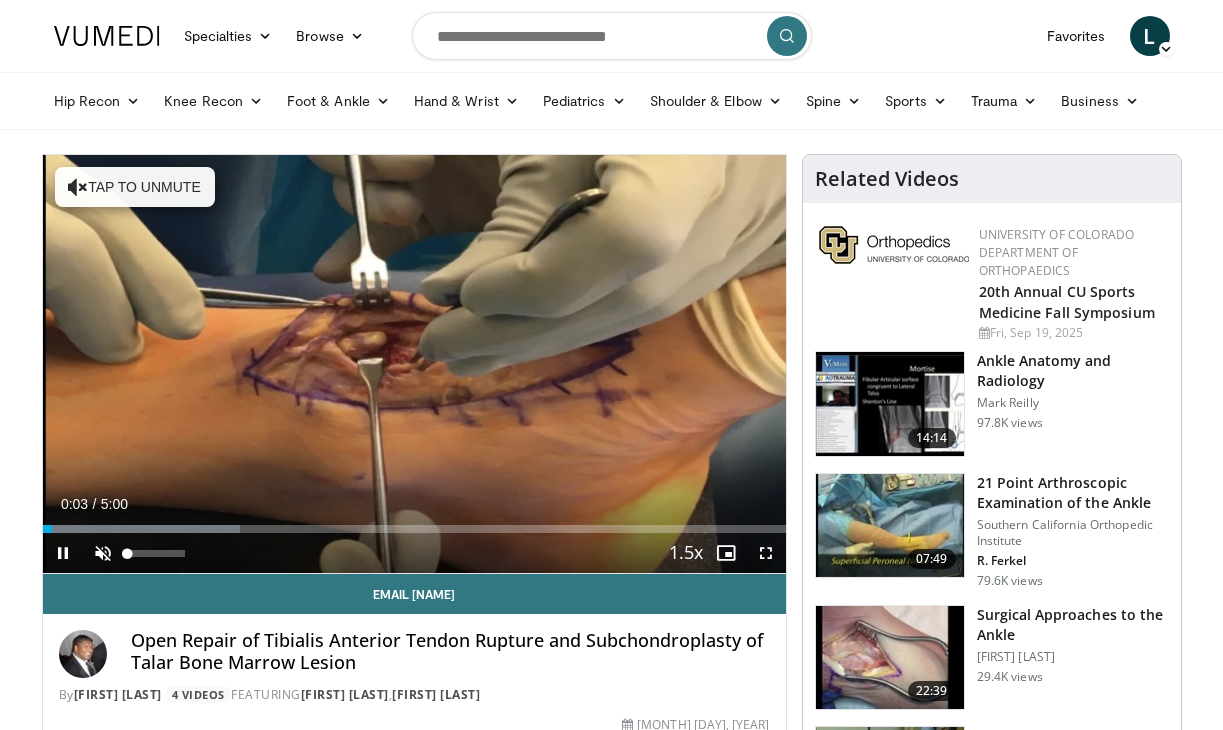 click at bounding box center [103, 553] 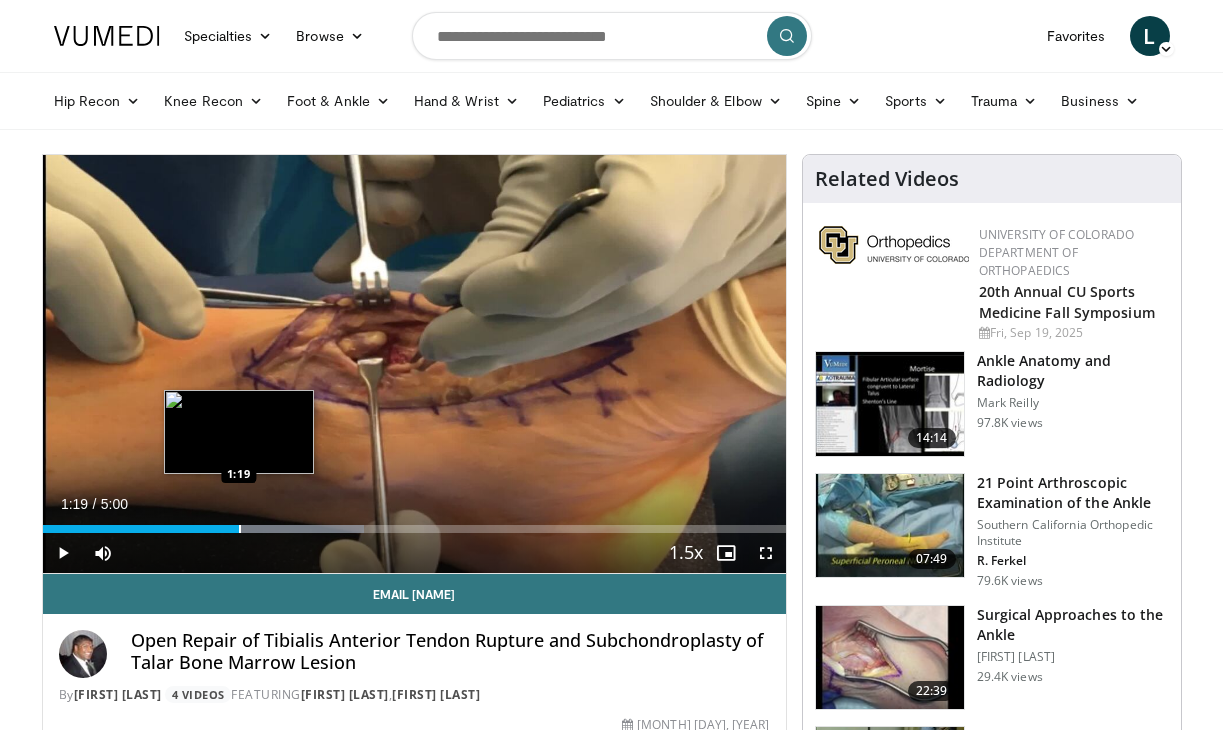 click at bounding box center (240, 529) 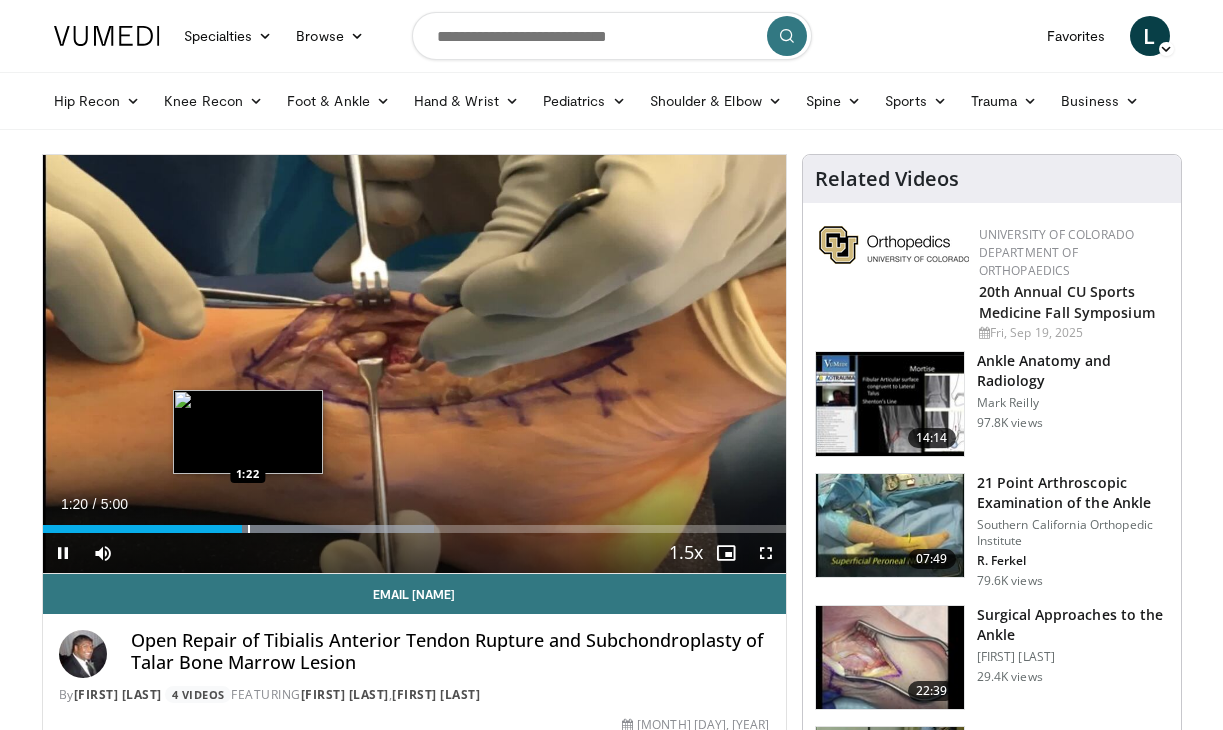 click at bounding box center (249, 529) 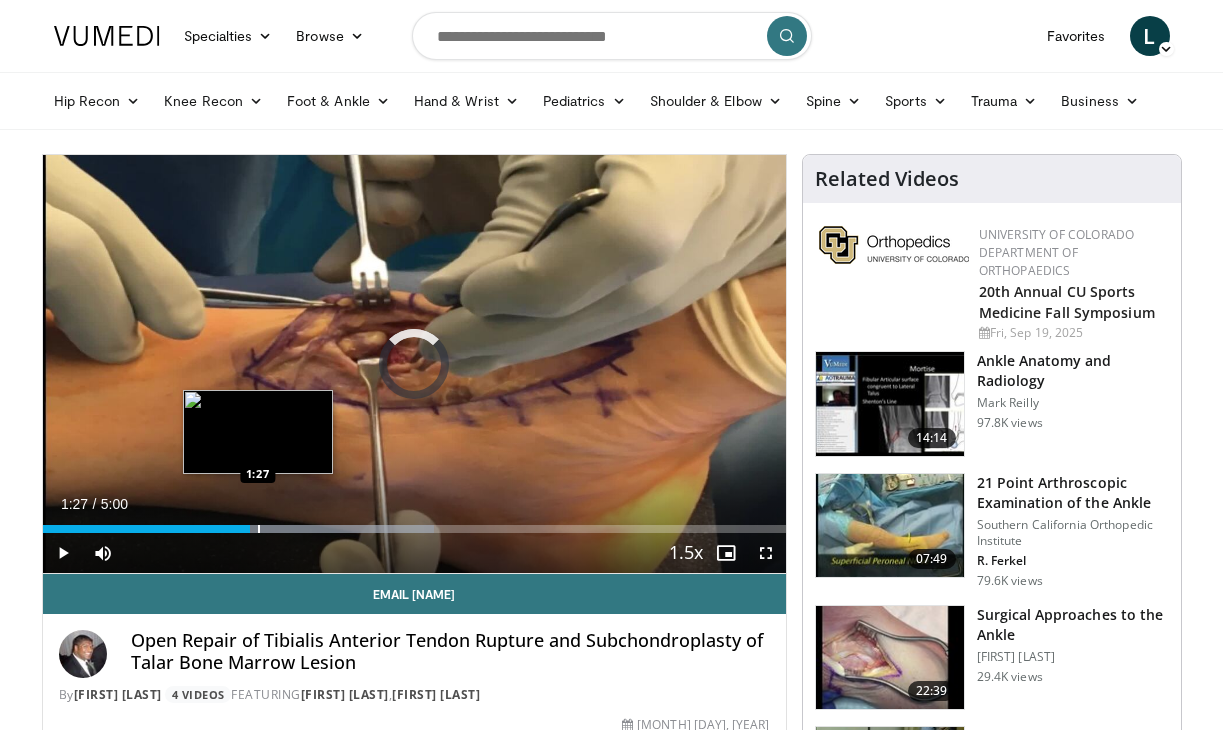 click at bounding box center (259, 529) 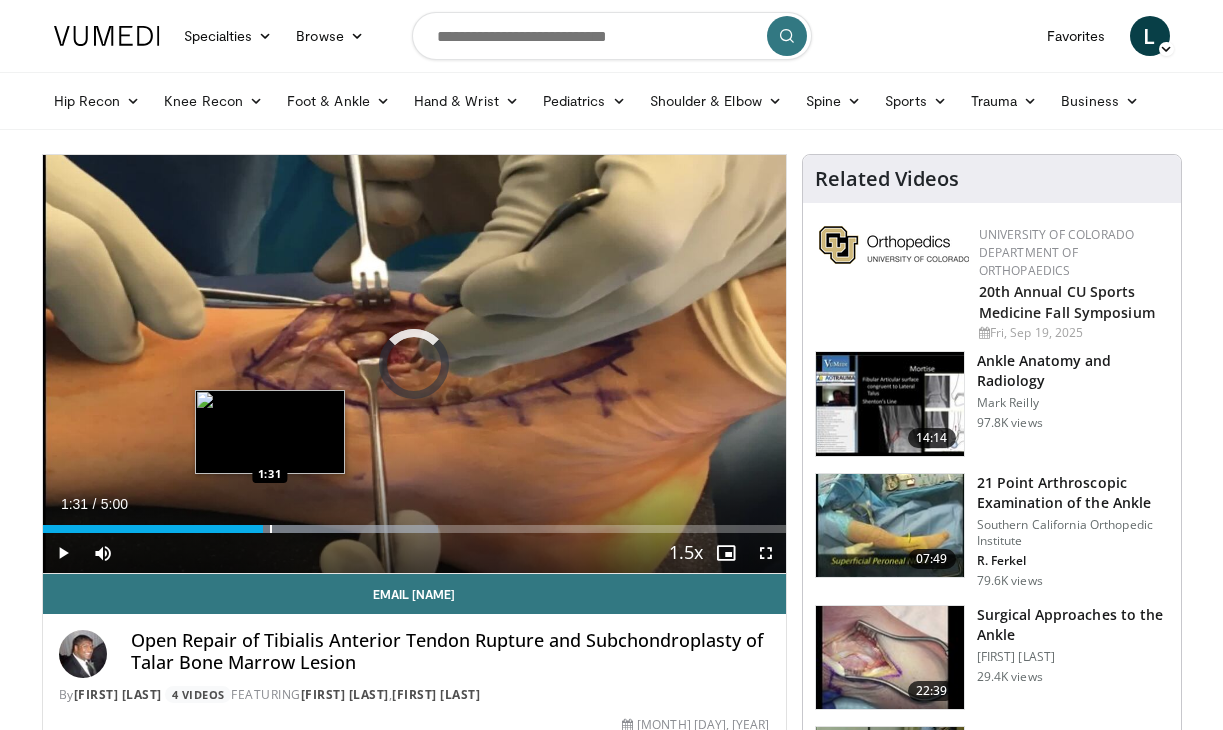 click at bounding box center [271, 529] 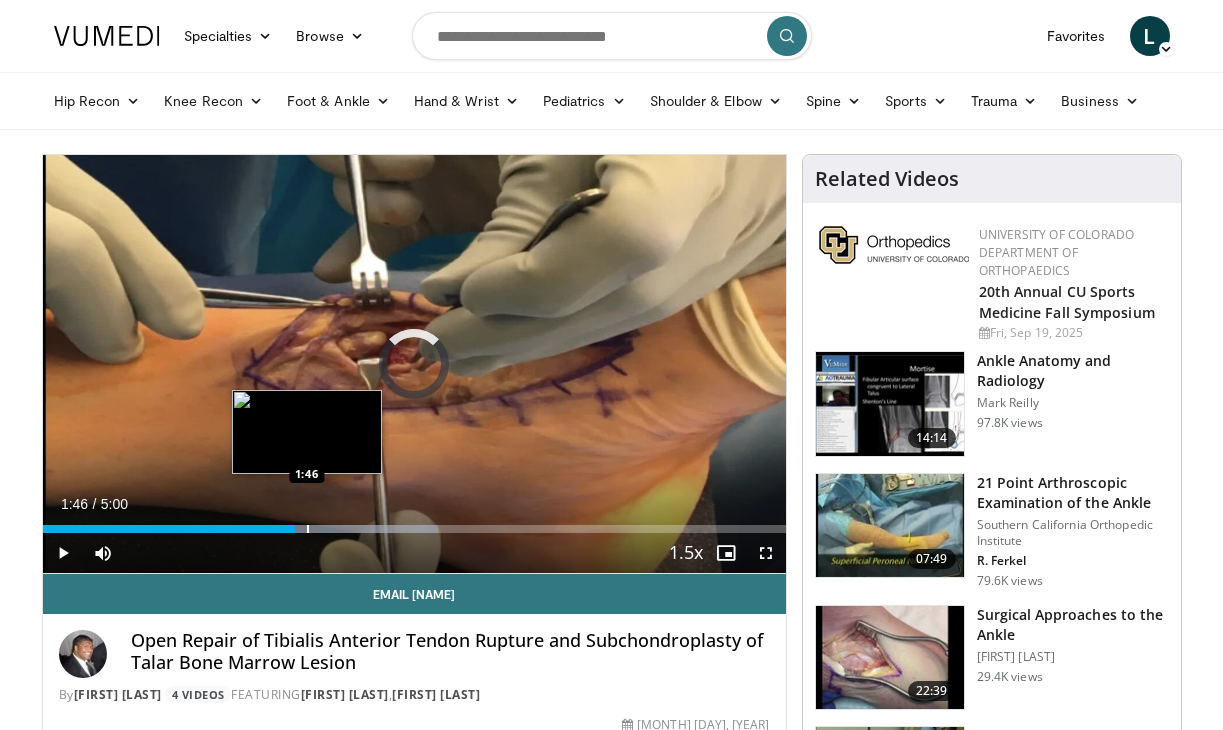 click at bounding box center (308, 529) 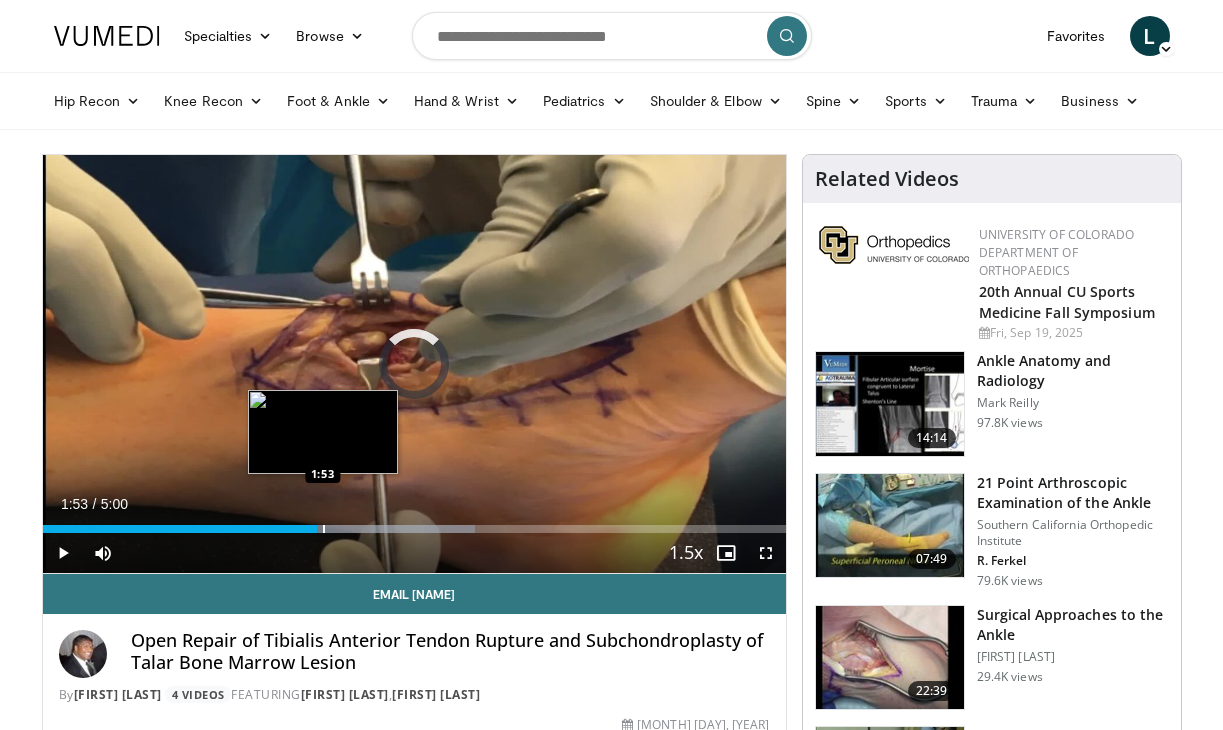 click at bounding box center [324, 529] 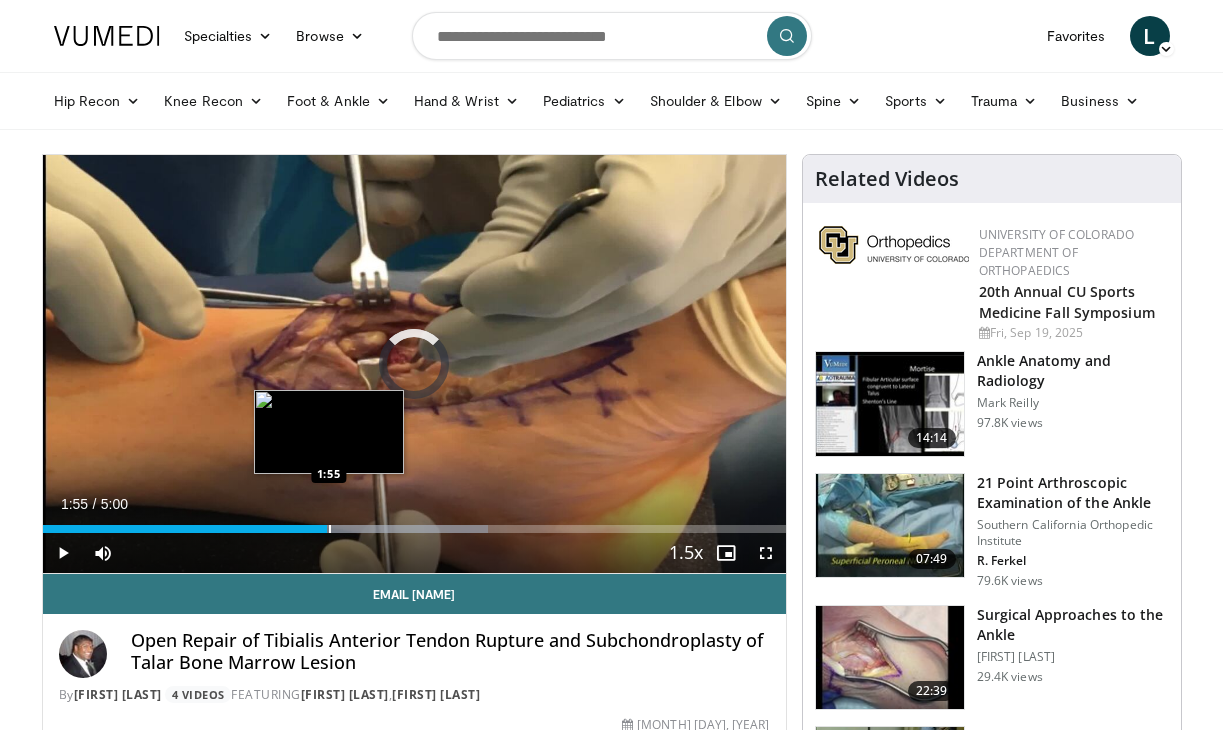 click at bounding box center [330, 529] 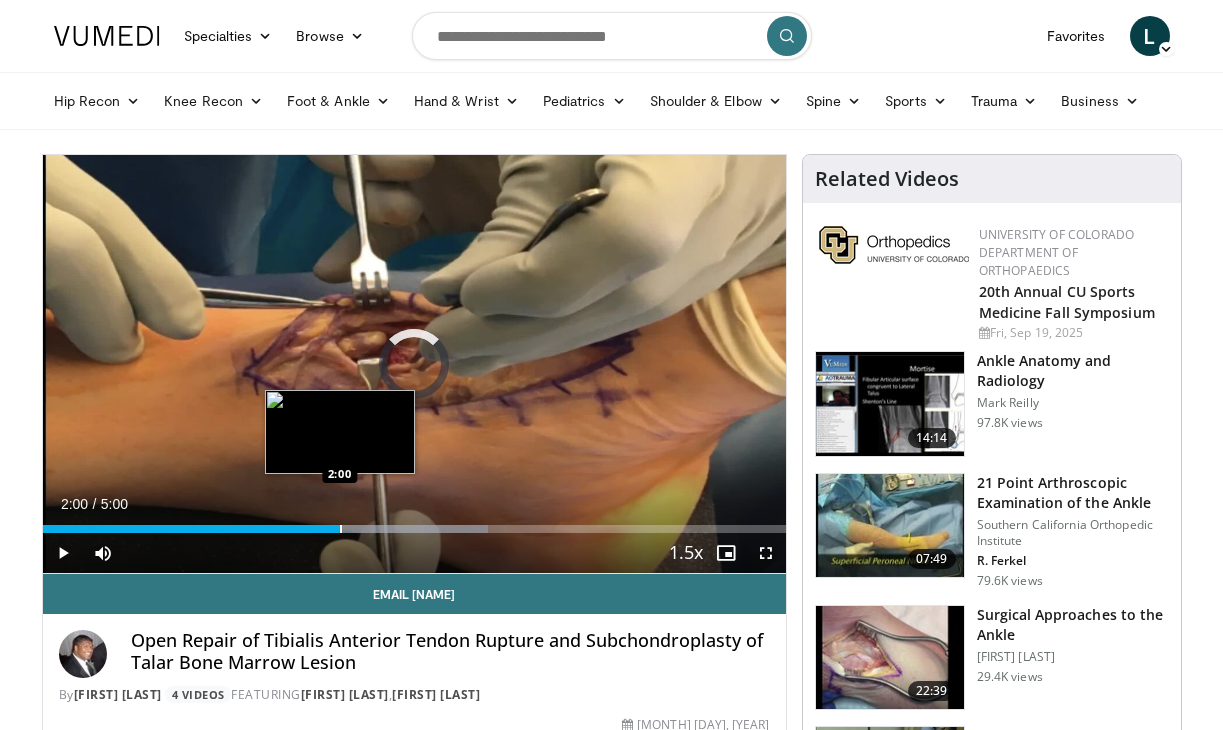 click at bounding box center (341, 529) 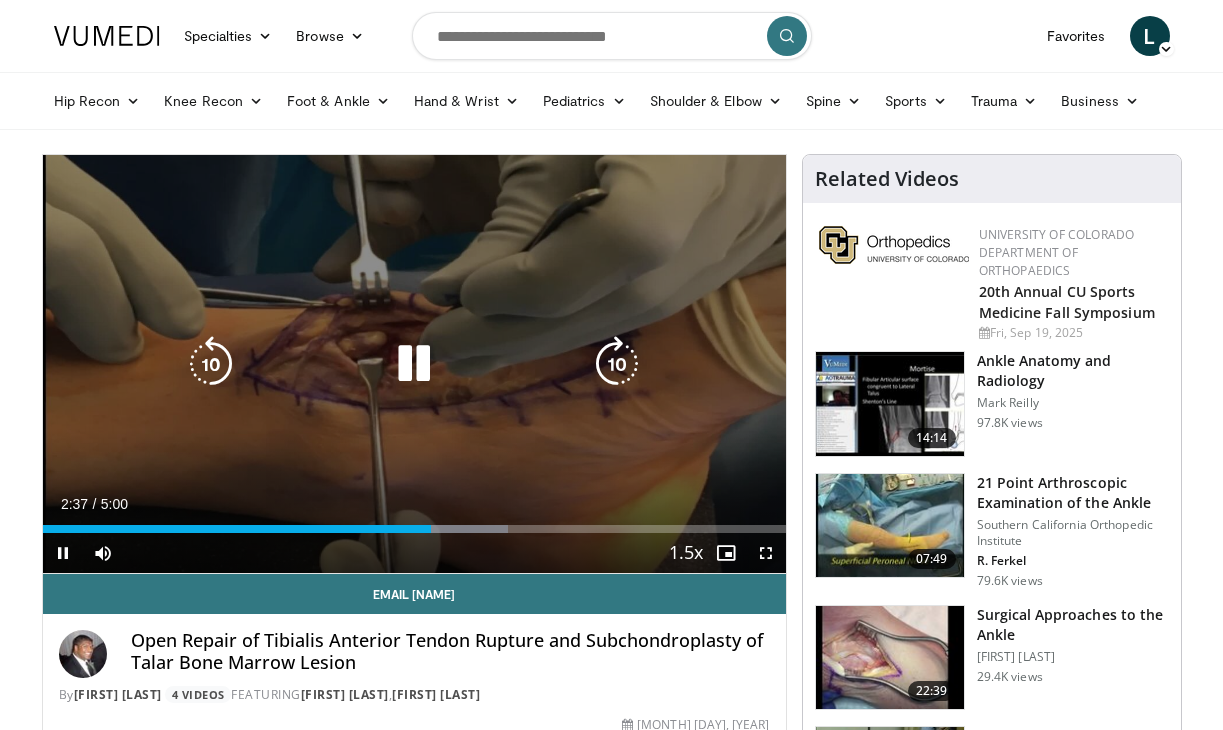 click on "10 seconds
Tap to unmute" at bounding box center (414, 364) 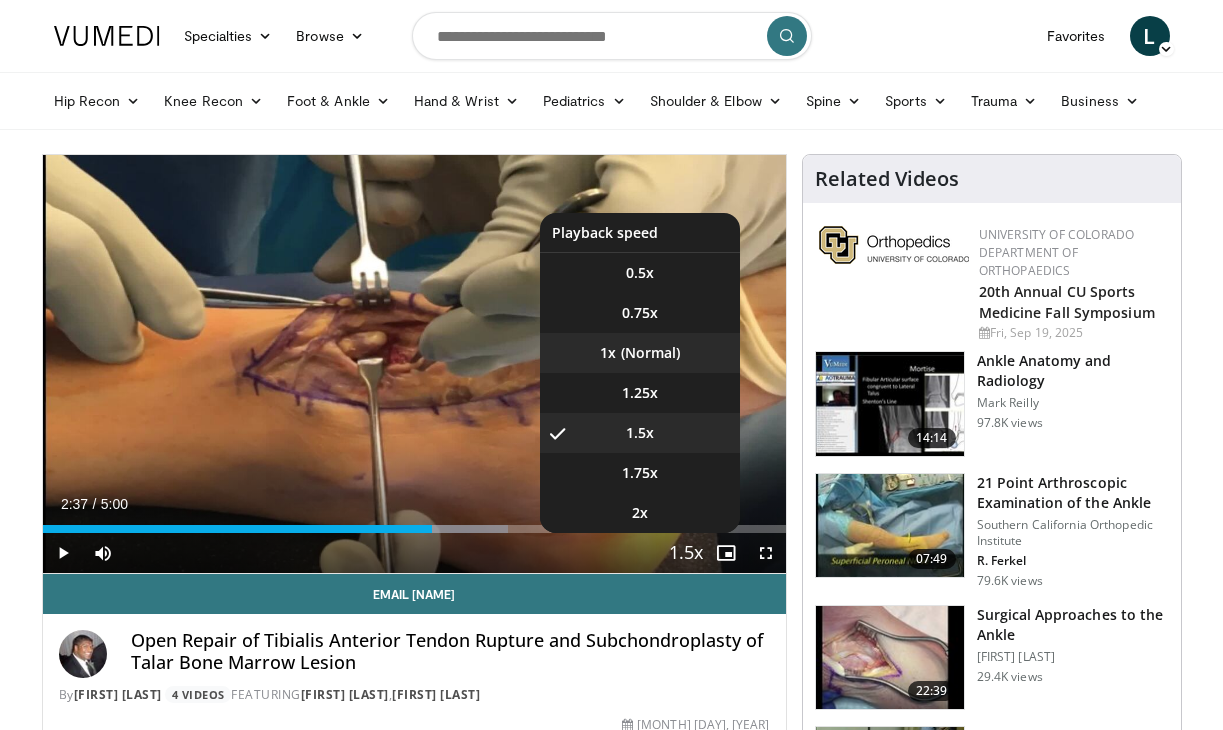 click on "1x" at bounding box center [640, 353] 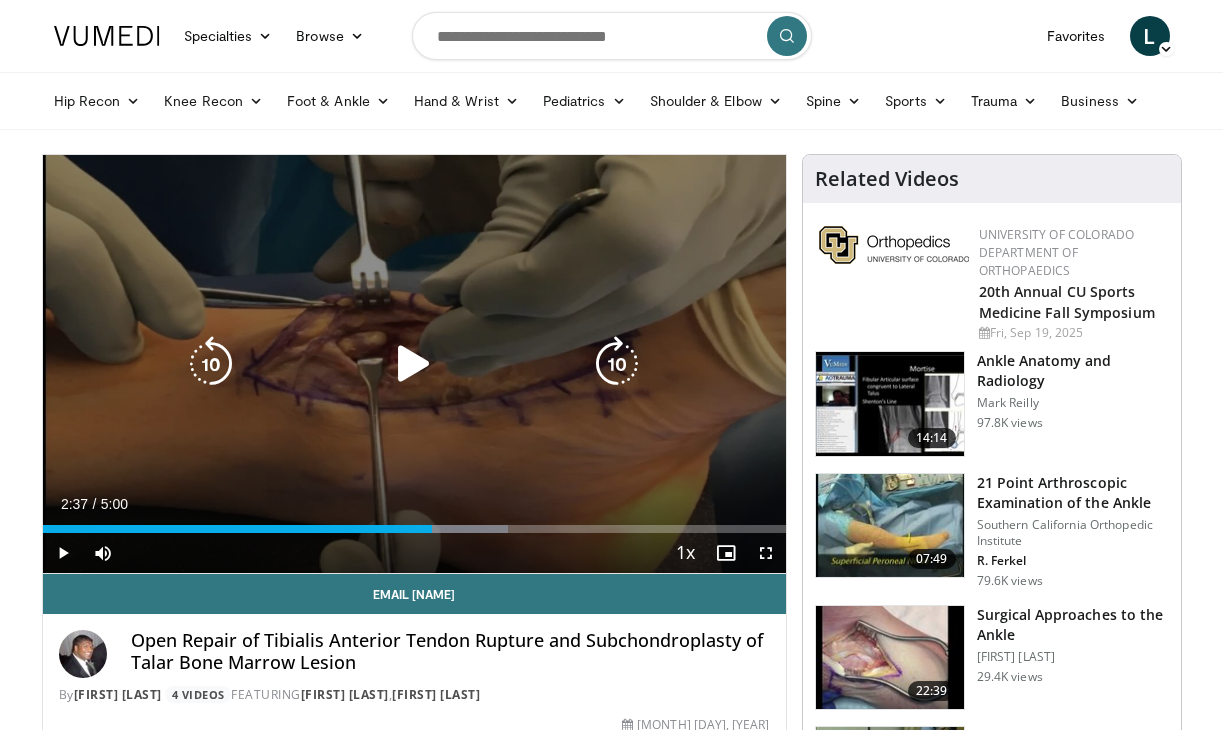 click at bounding box center [414, 364] 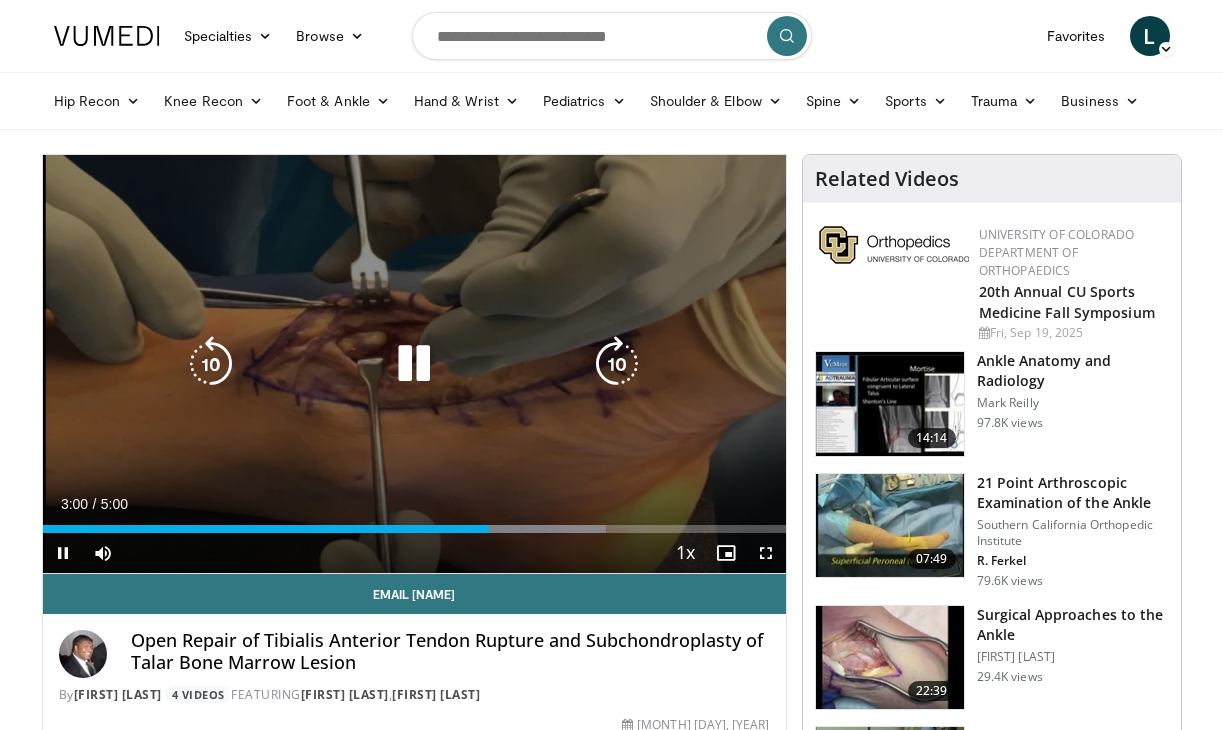 click at bounding box center [414, 364] 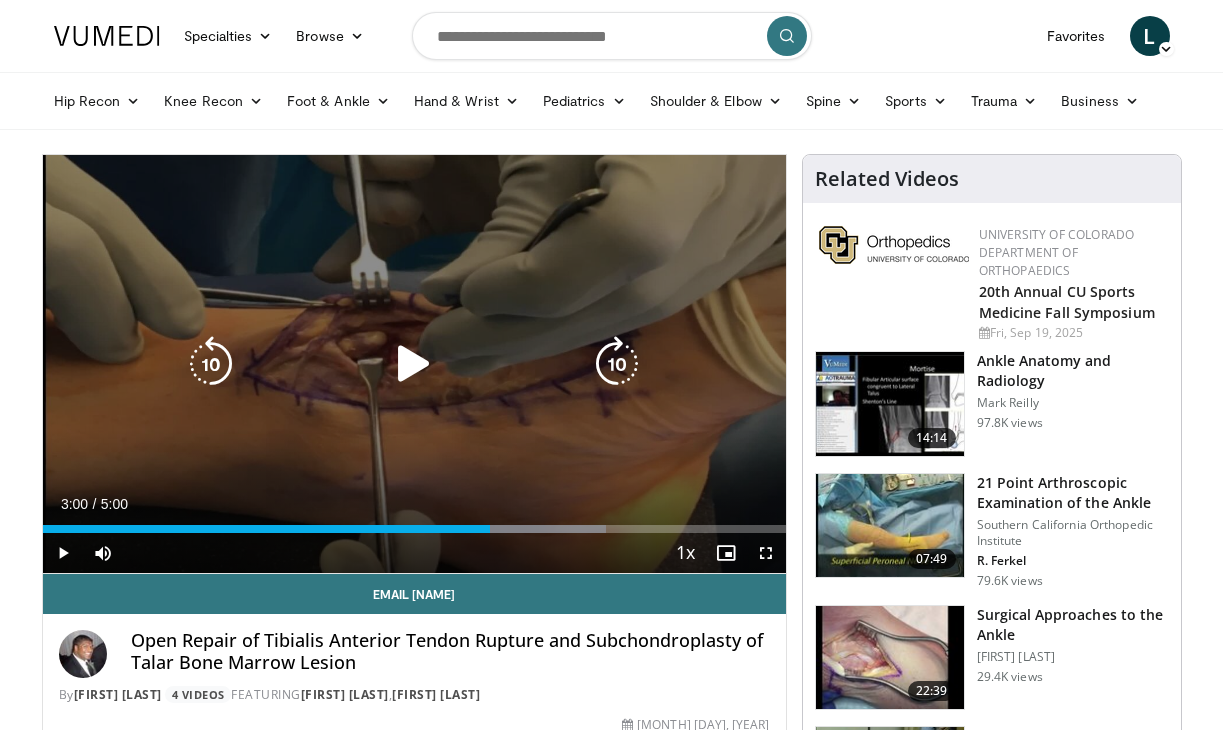 click at bounding box center (414, 364) 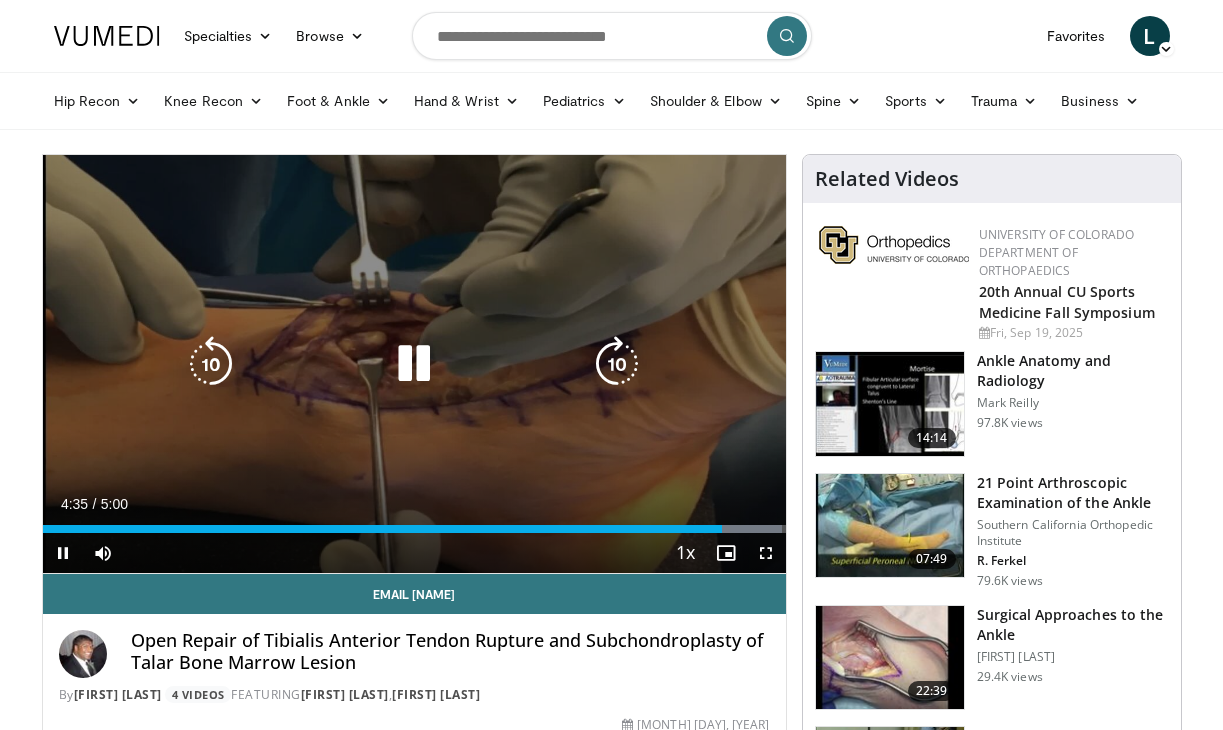 click at bounding box center (414, 364) 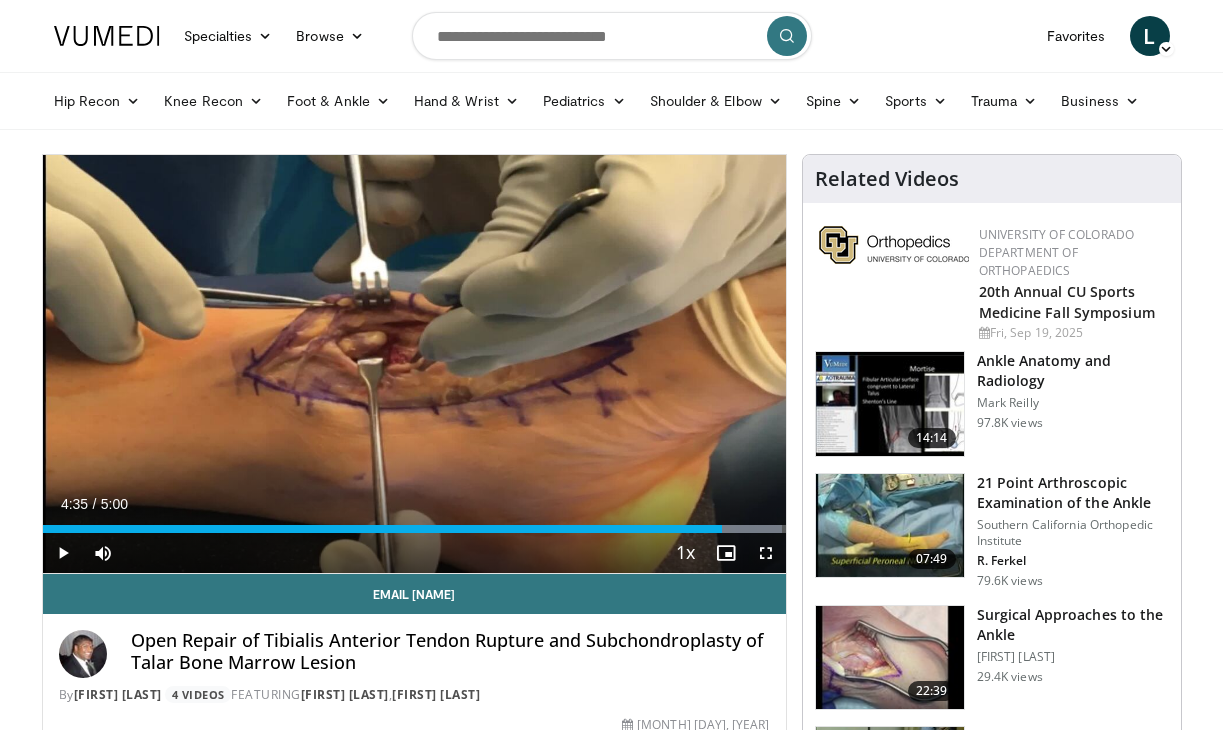 click at bounding box center [612, 36] 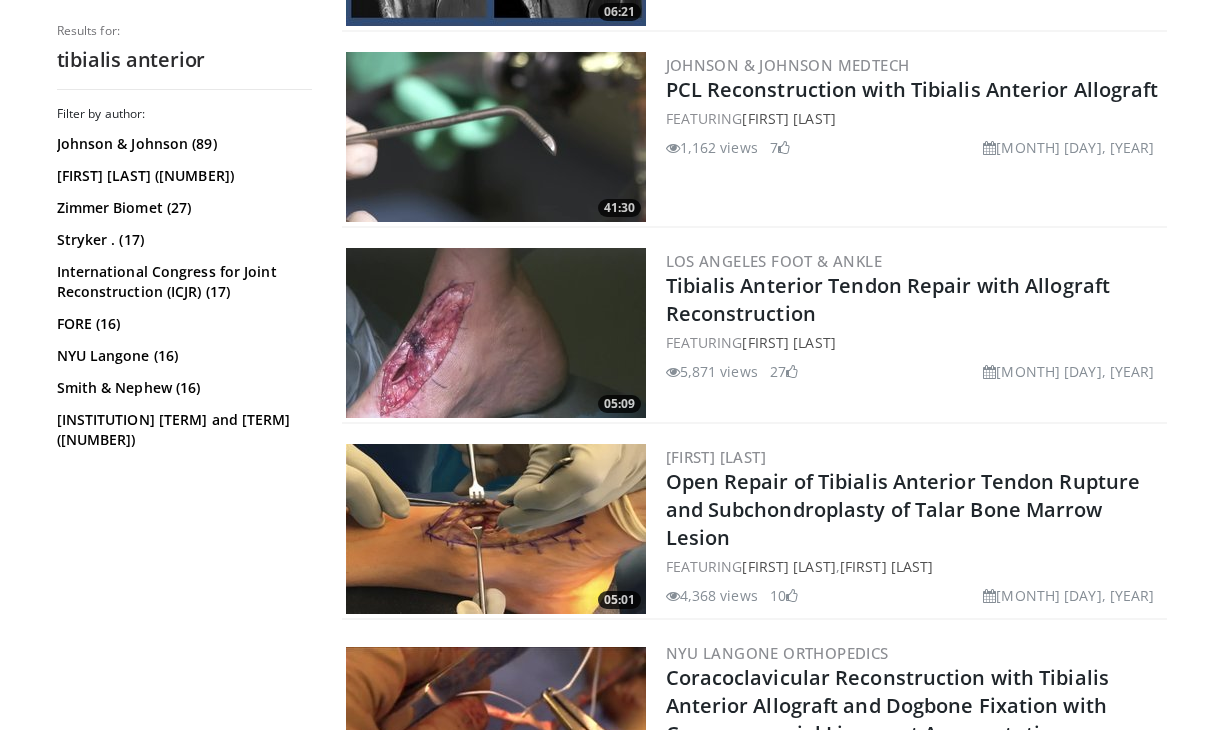 scroll, scrollTop: 761, scrollLeft: 0, axis: vertical 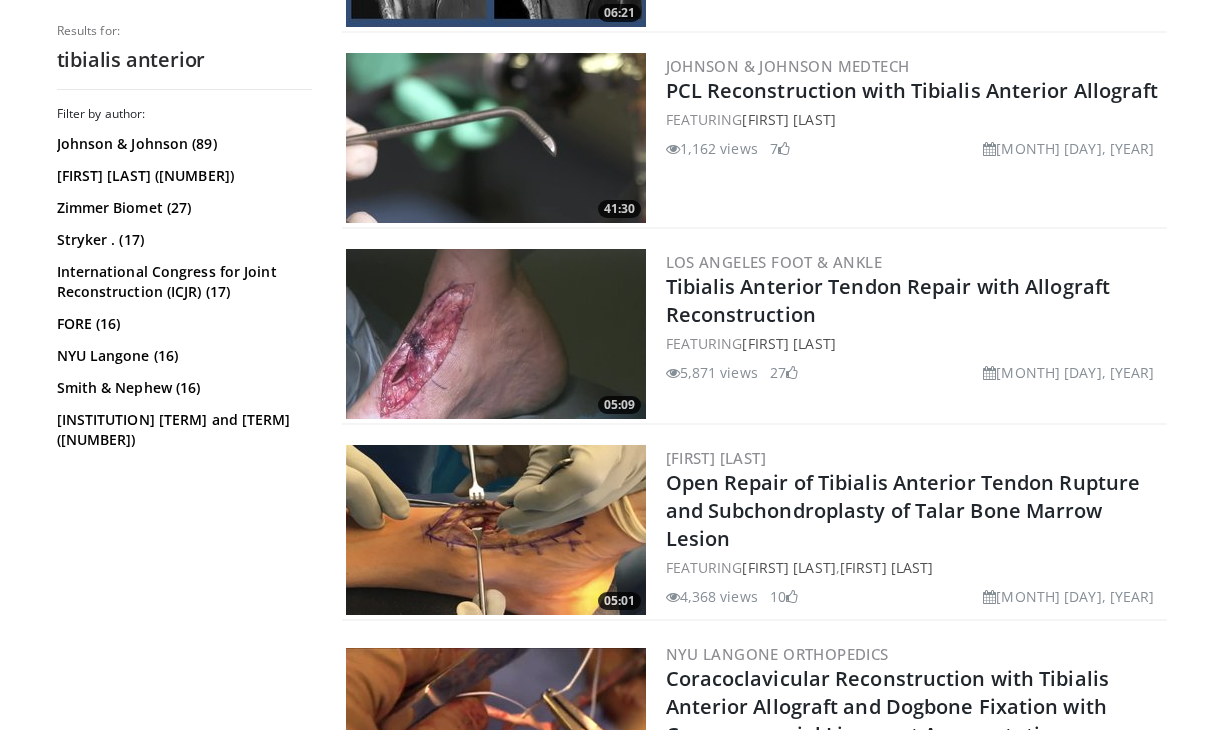 click at bounding box center [496, 334] 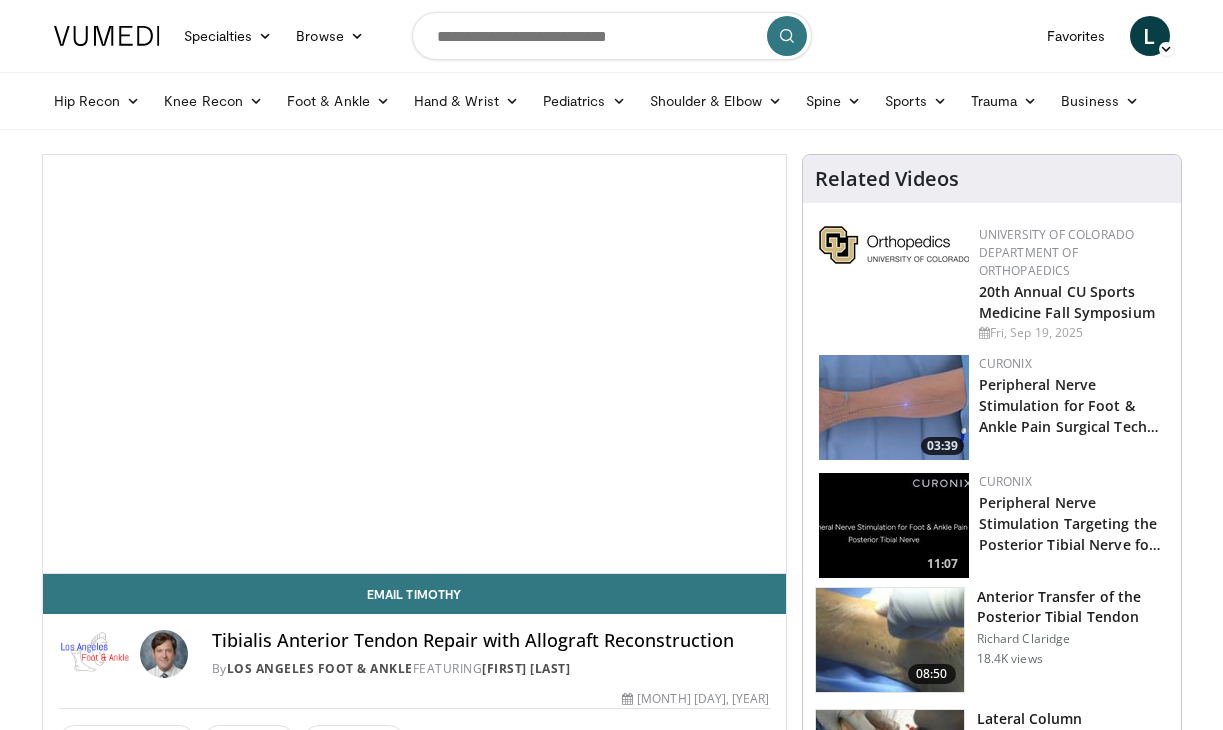 scroll, scrollTop: 0, scrollLeft: 0, axis: both 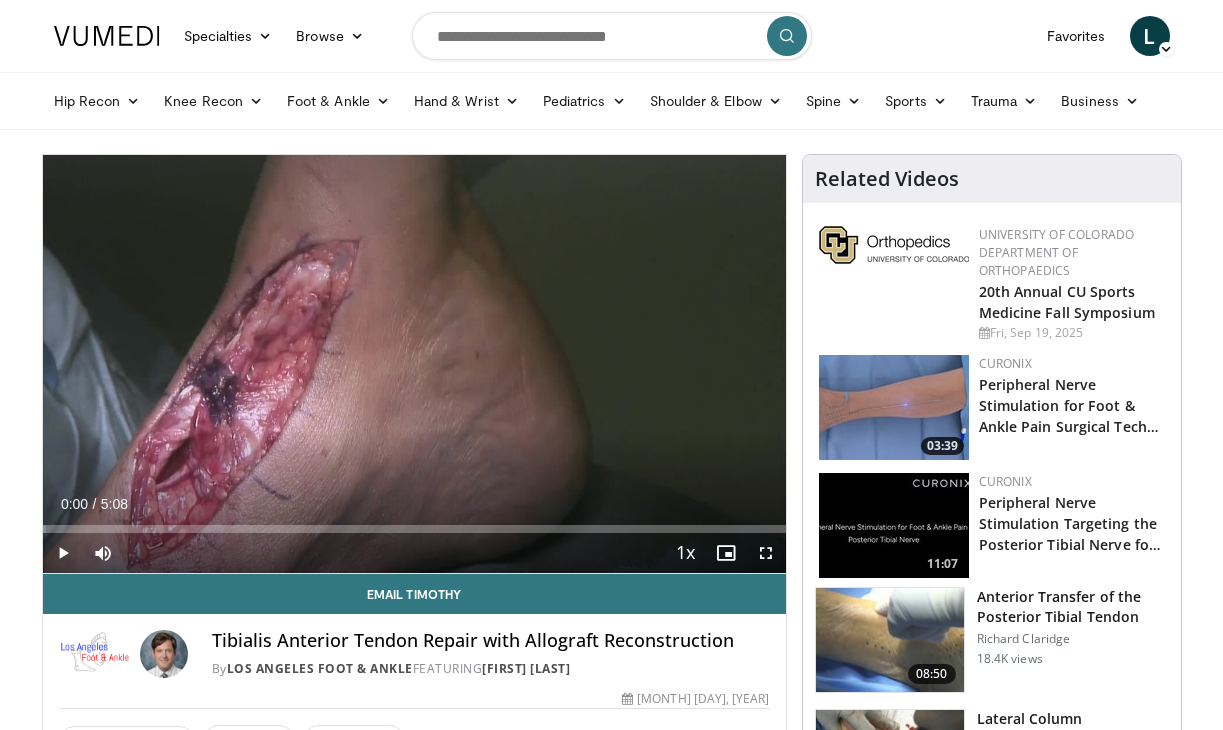 click at bounding box center (63, 553) 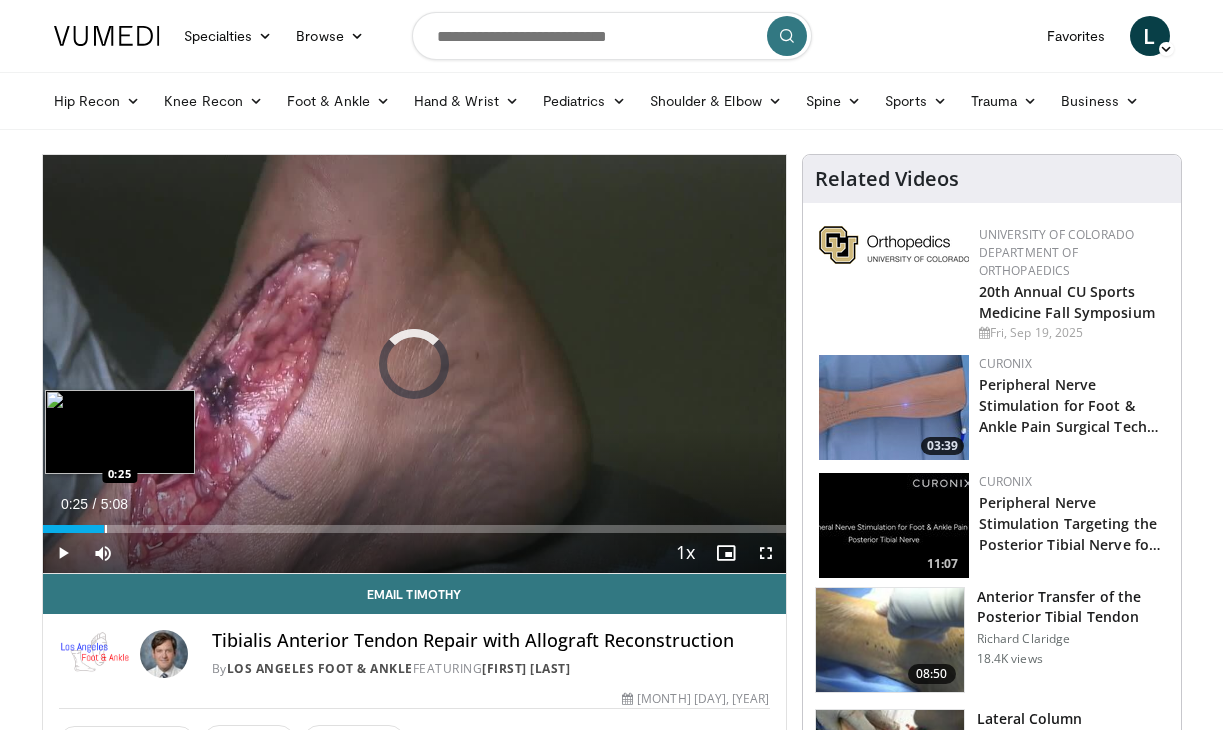 click at bounding box center (106, 529) 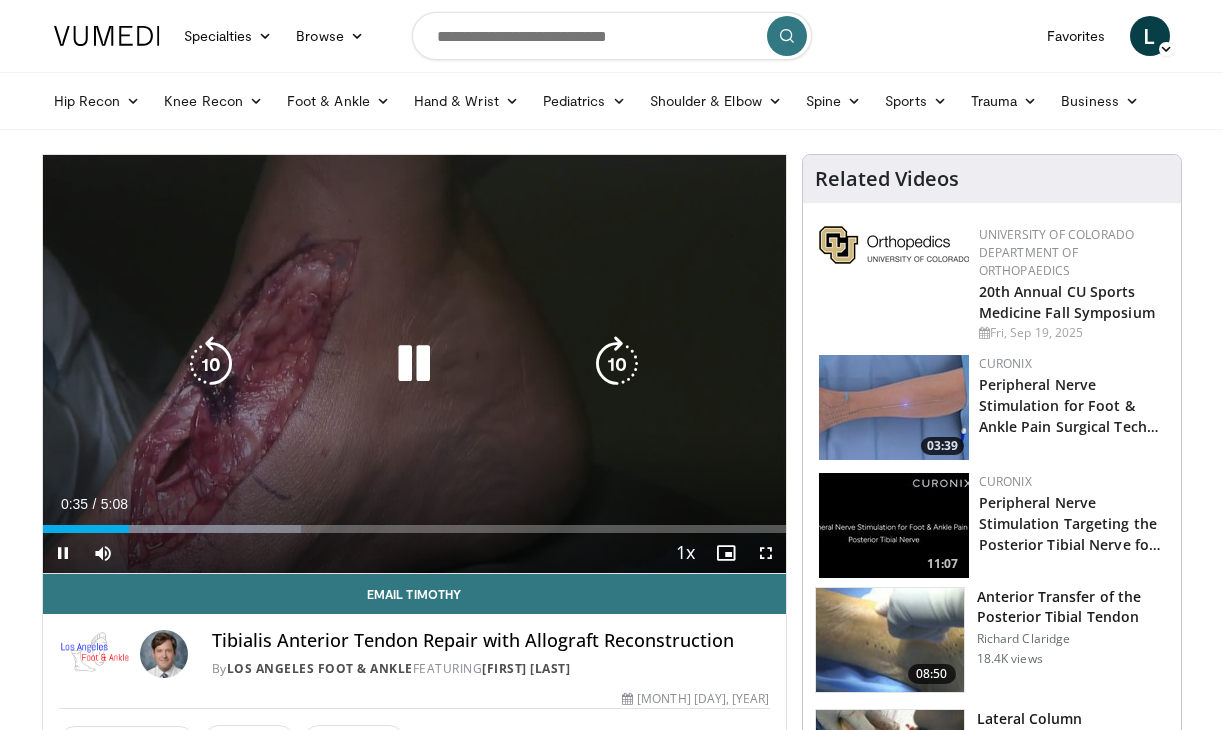 click at bounding box center [414, 364] 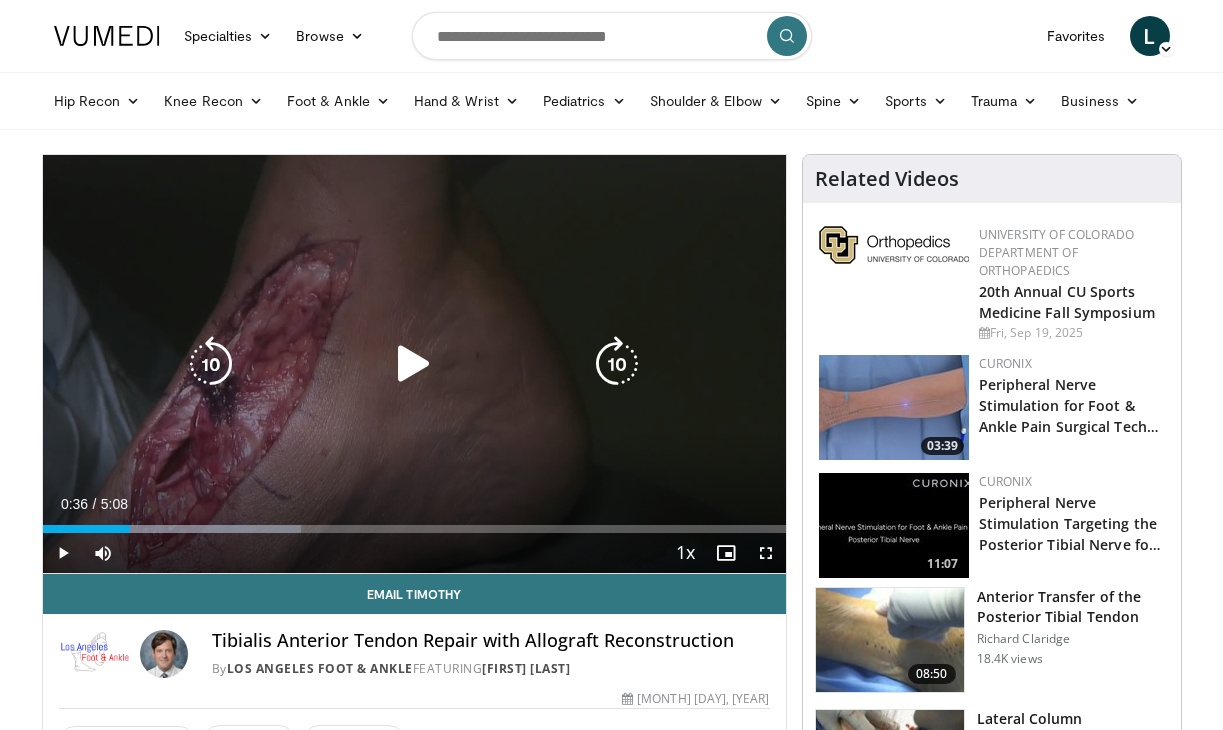 click at bounding box center [414, 364] 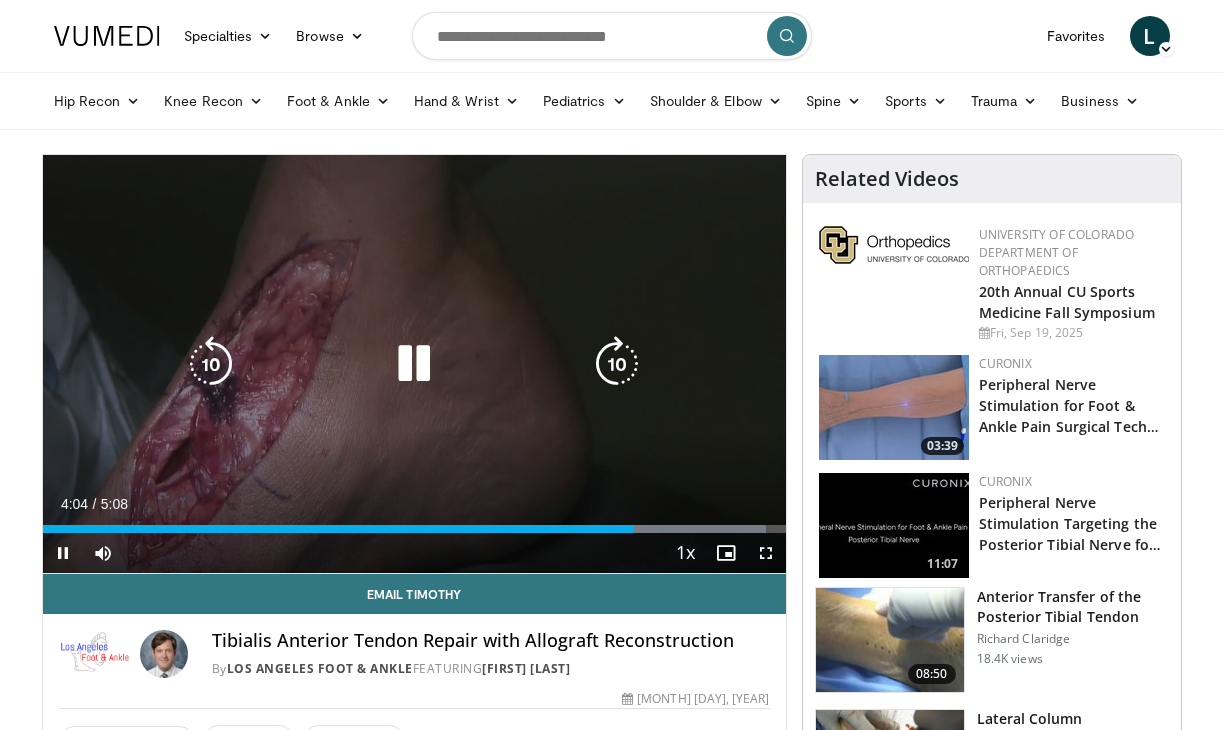 click at bounding box center [414, 364] 